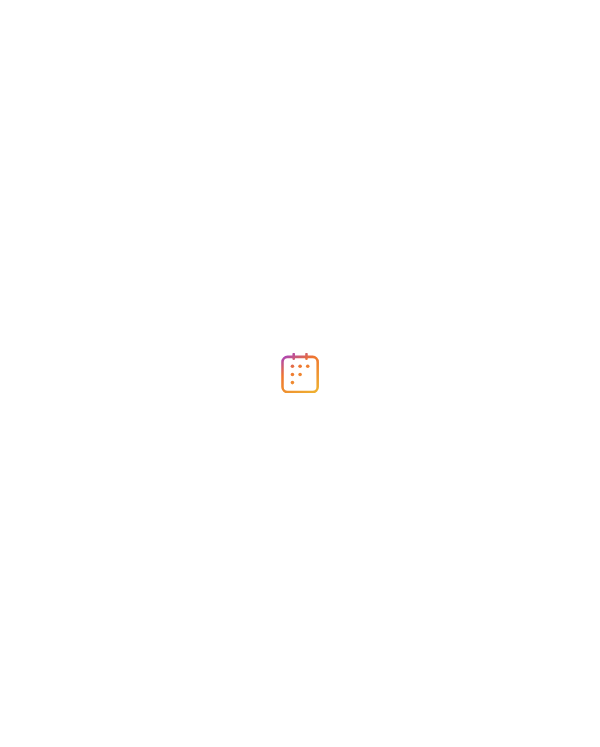 scroll, scrollTop: 0, scrollLeft: 0, axis: both 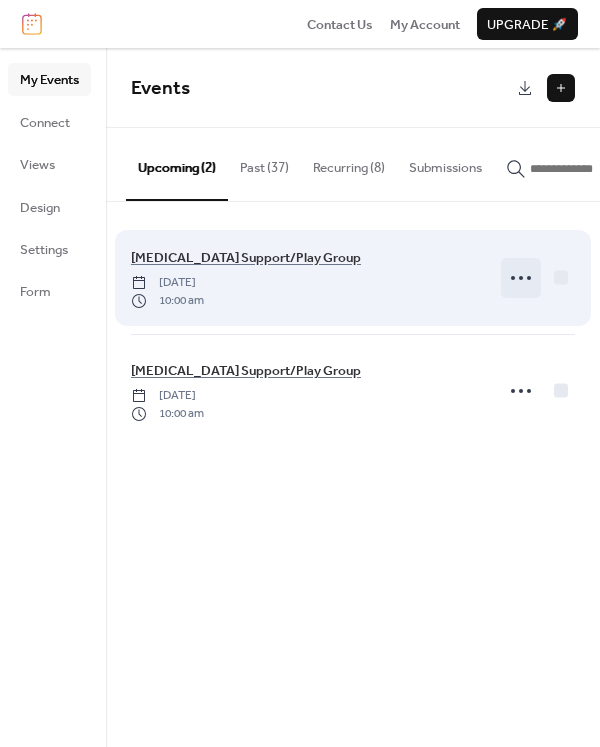 click 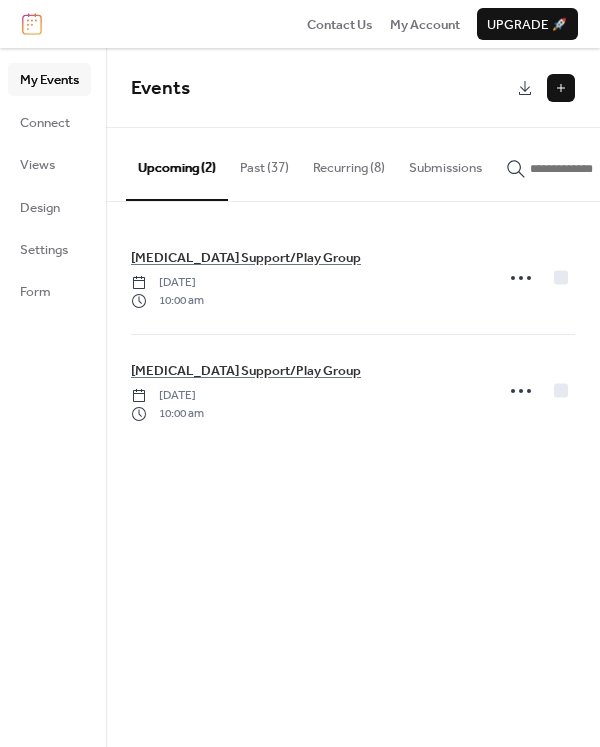 click on "Events Upcoming  (2) Past  (37) Recurring  (8) Submissions  Autism Support/Play Group Wednesday, July 16, 2025 10:00 am Autism Support/Play Group Wednesday, August 20, 2025 10:00 am Cancel" at bounding box center [353, 397] 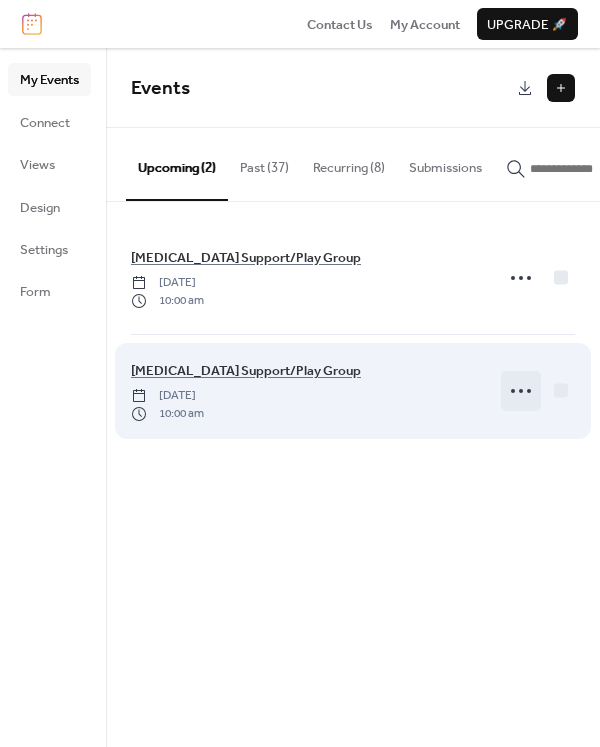 click 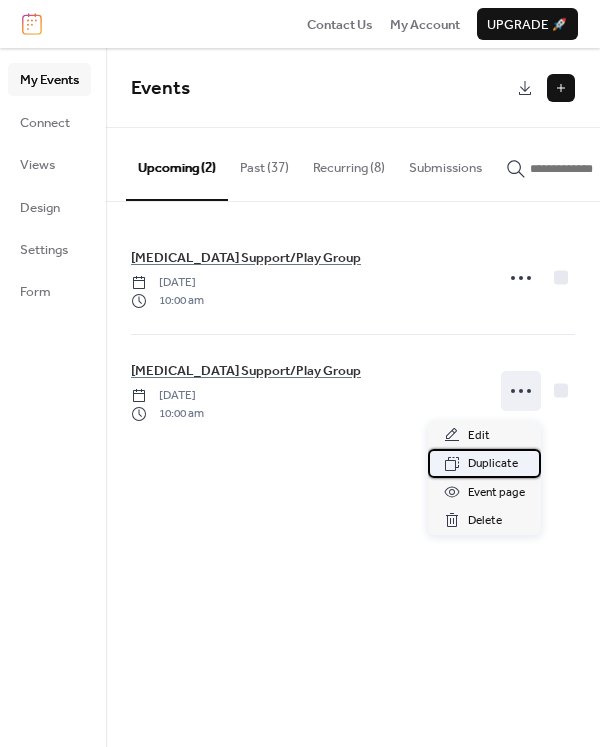click on "Duplicate" at bounding box center (493, 464) 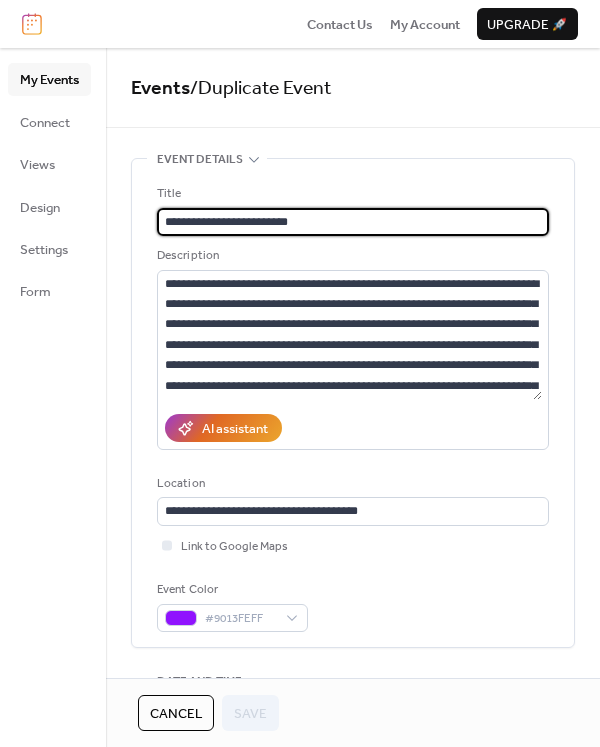 drag, startPoint x: 357, startPoint y: 214, endPoint x: 130, endPoint y: 222, distance: 227.14093 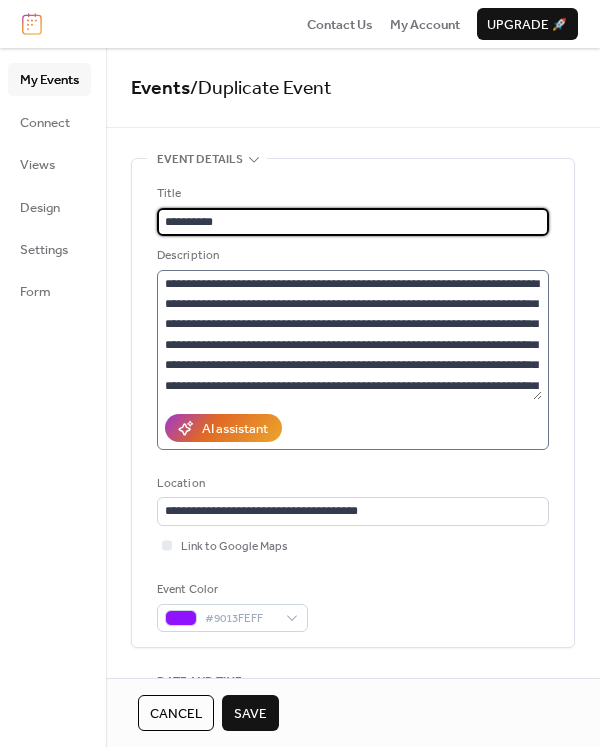 type on "**********" 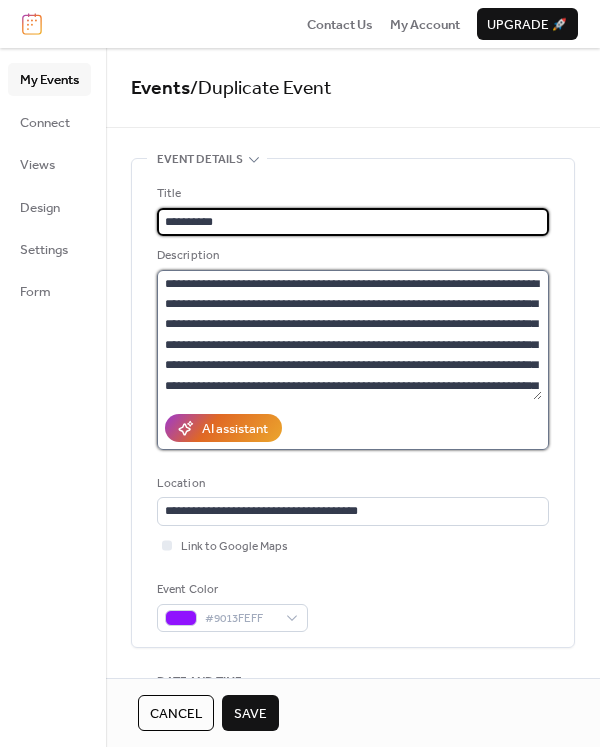 click on "**********" at bounding box center [349, 335] 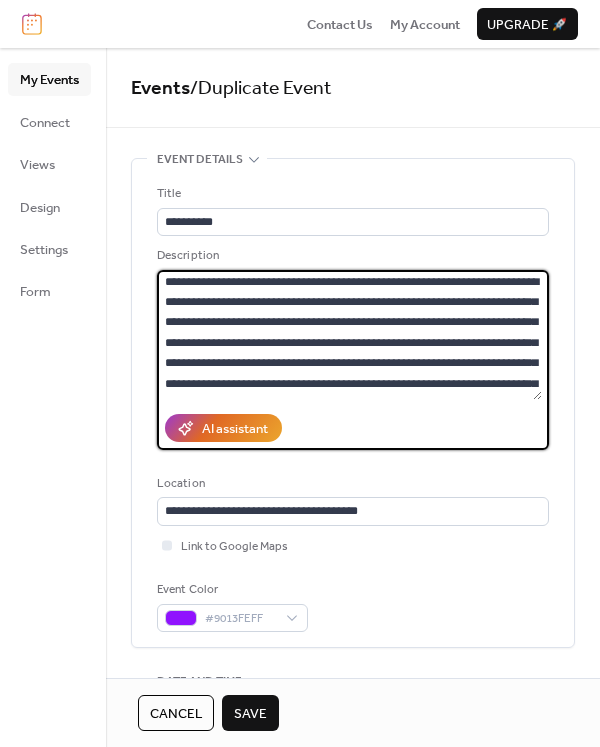 scroll, scrollTop: 0, scrollLeft: 0, axis: both 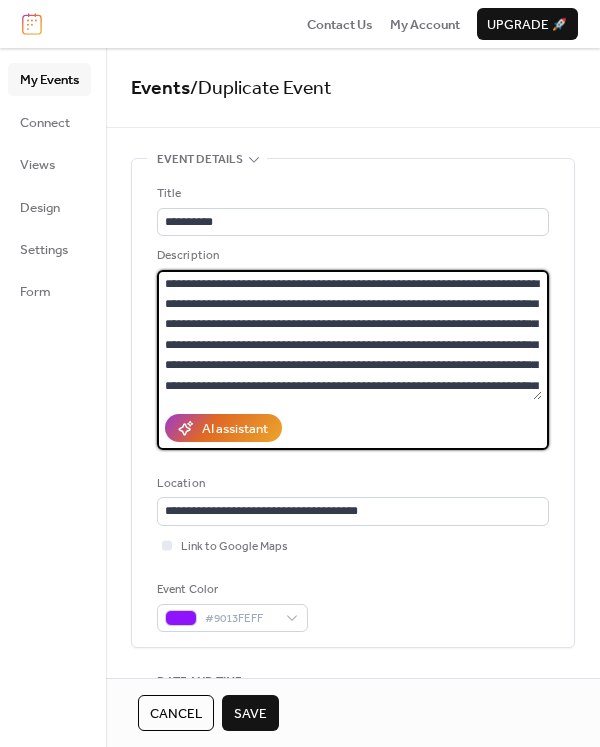 drag, startPoint x: 518, startPoint y: 385, endPoint x: 122, endPoint y: 251, distance: 418.0574 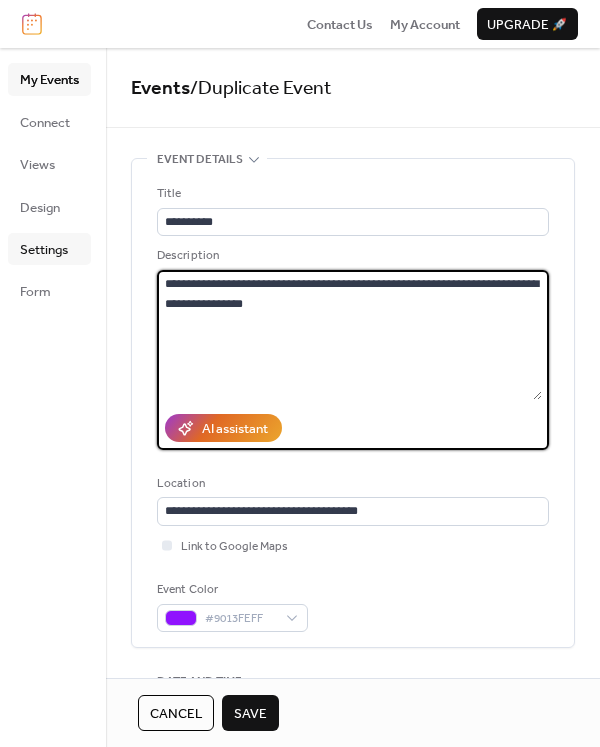 drag, startPoint x: 359, startPoint y: 319, endPoint x: 51, endPoint y: 255, distance: 314.57907 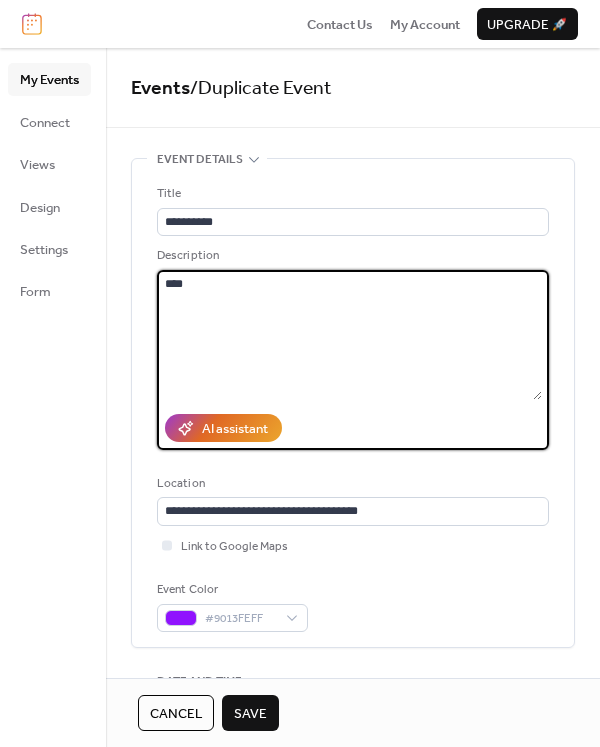 type on "****" 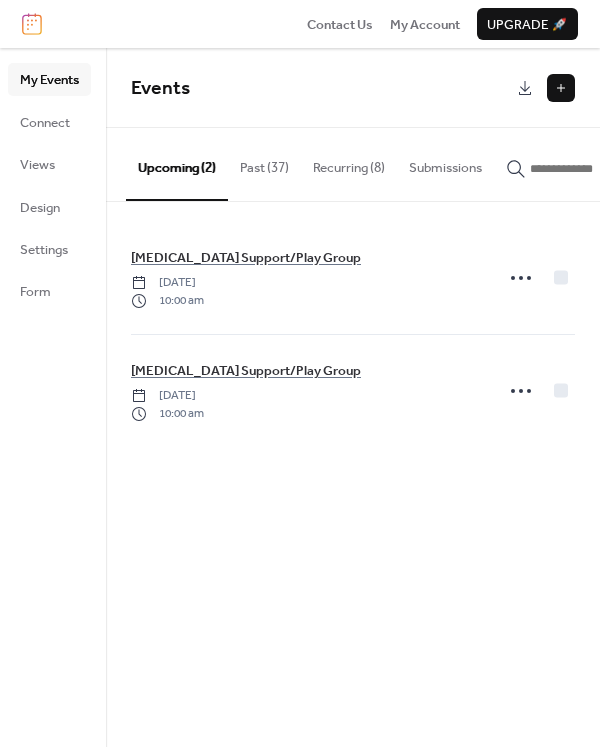 click at bounding box center (561, 88) 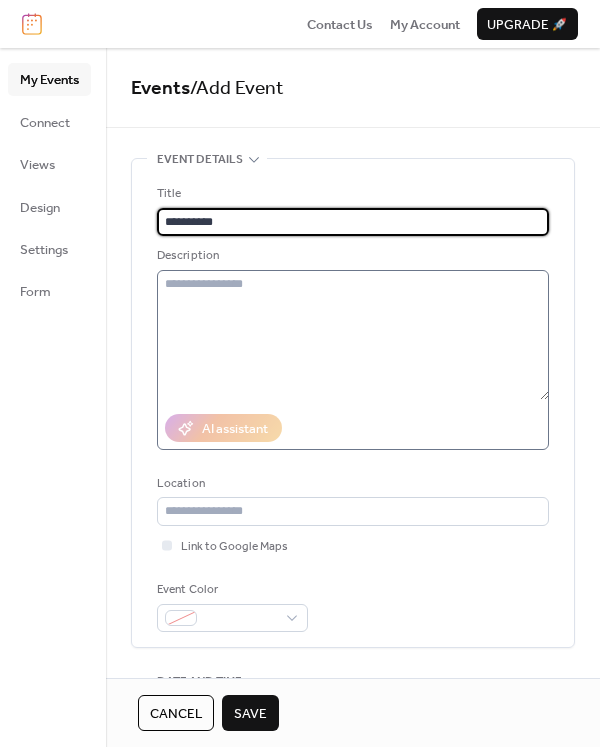type on "**********" 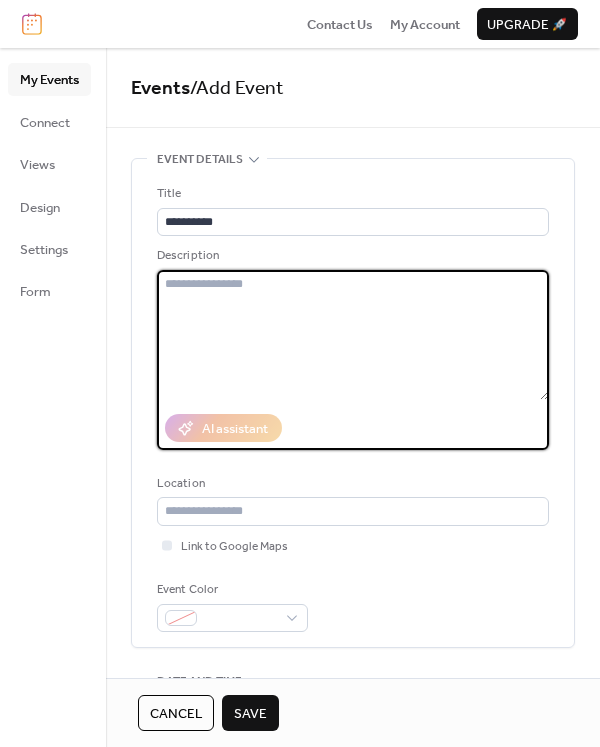 click at bounding box center [353, 335] 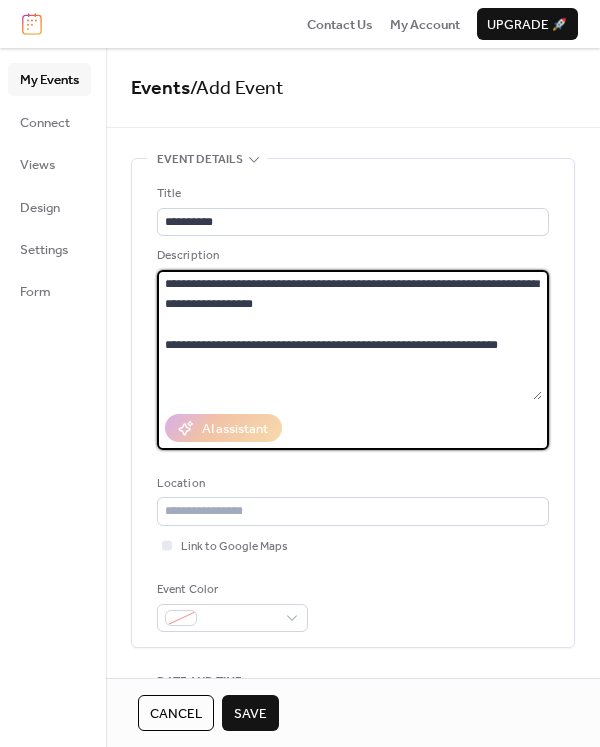 drag, startPoint x: 498, startPoint y: 350, endPoint x: 421, endPoint y: 350, distance: 77 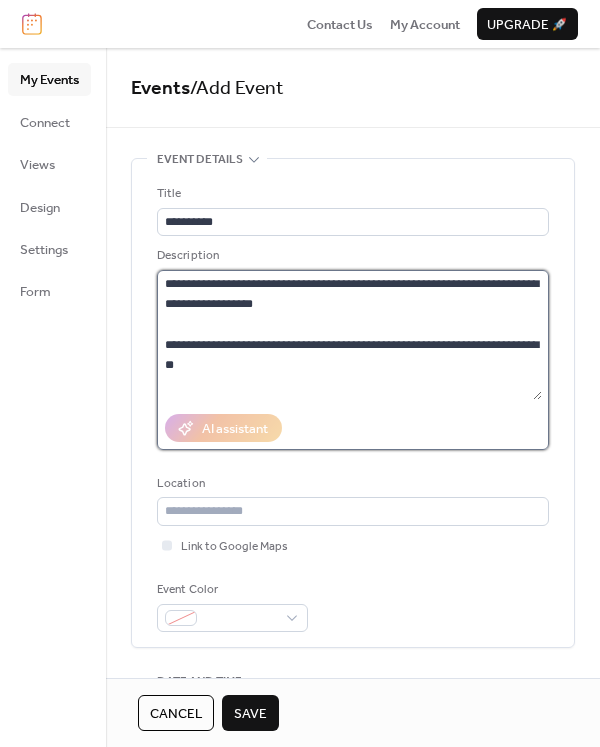 drag, startPoint x: 306, startPoint y: 371, endPoint x: 432, endPoint y: 366, distance: 126.09917 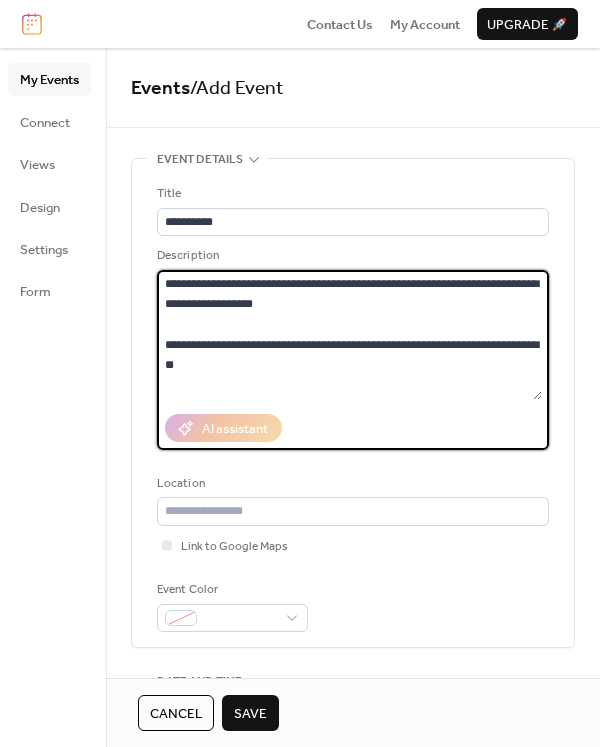 drag, startPoint x: 527, startPoint y: 343, endPoint x: 119, endPoint y: 270, distance: 414.4792 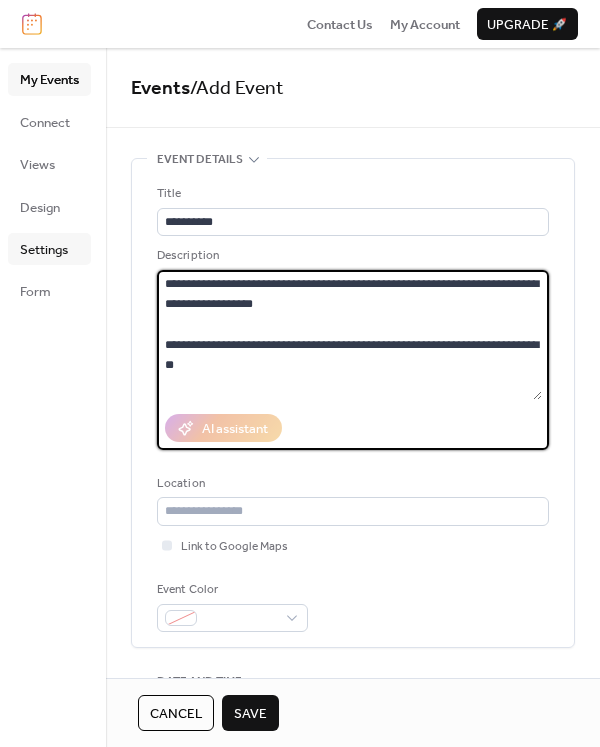 drag, startPoint x: 517, startPoint y: 343, endPoint x: 33, endPoint y: 258, distance: 491.40717 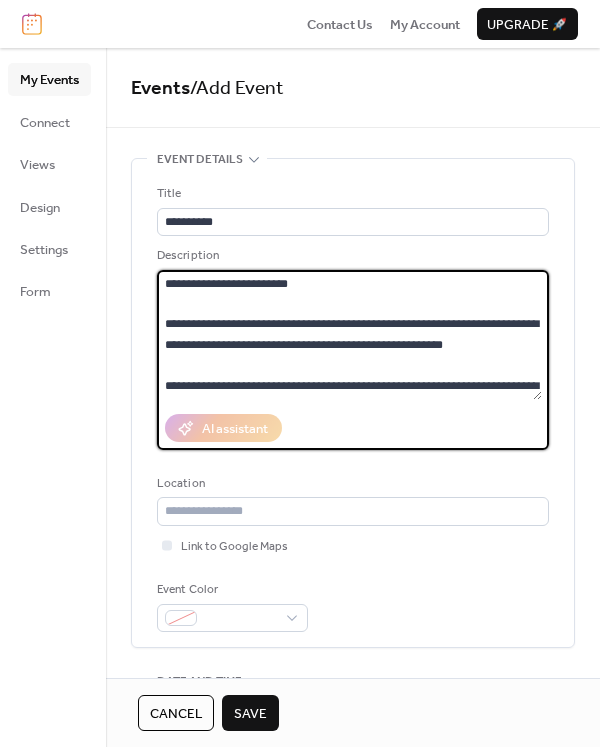 scroll, scrollTop: 303, scrollLeft: 0, axis: vertical 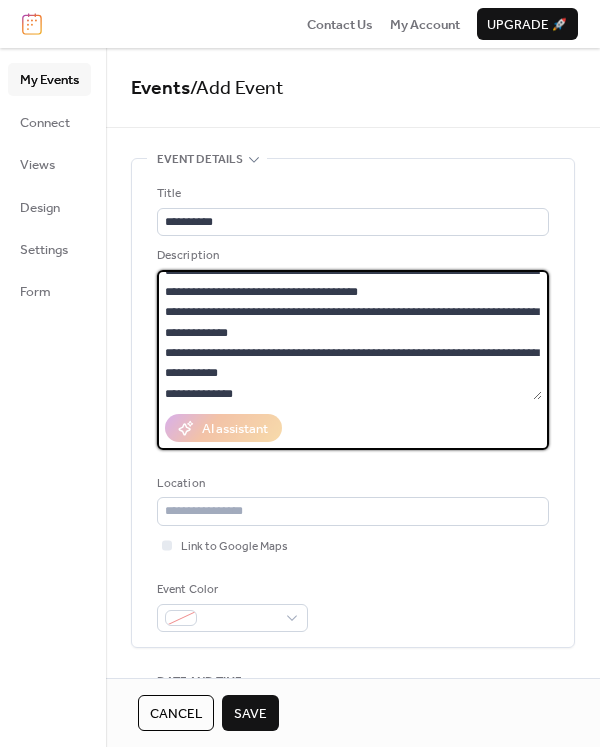 drag, startPoint x: 274, startPoint y: 366, endPoint x: 395, endPoint y: 353, distance: 121.69634 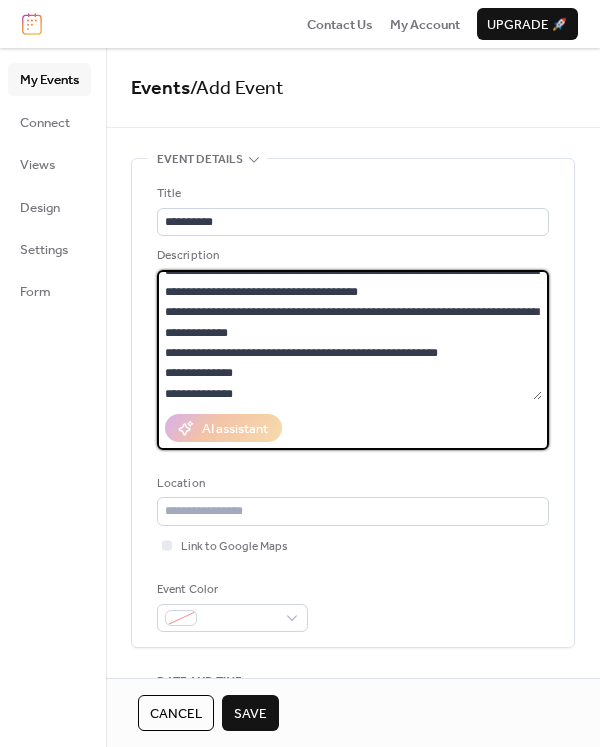 drag, startPoint x: 467, startPoint y: 357, endPoint x: 285, endPoint y: 349, distance: 182.17574 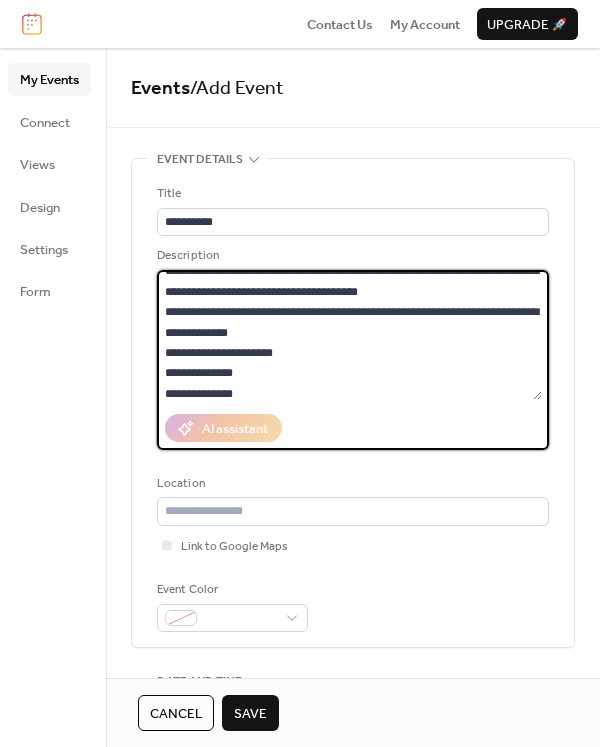 drag, startPoint x: 268, startPoint y: 330, endPoint x: 296, endPoint y: 314, distance: 32.24903 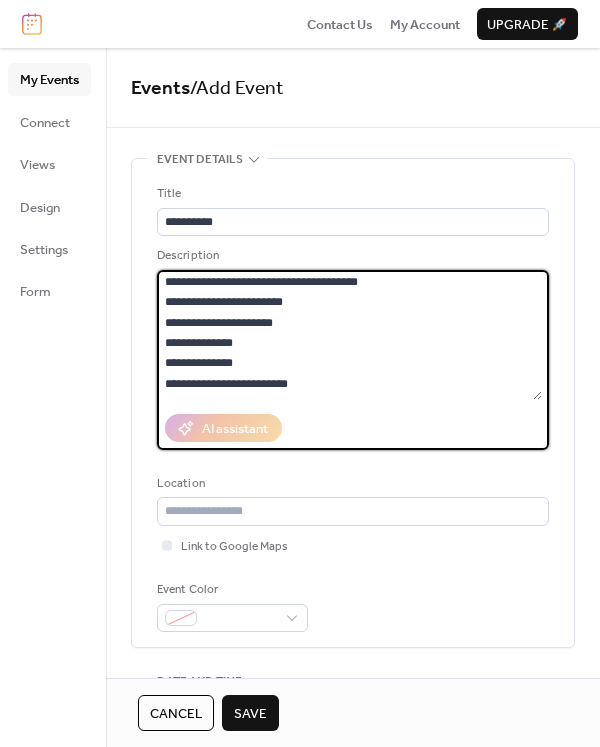 scroll, scrollTop: 65, scrollLeft: 0, axis: vertical 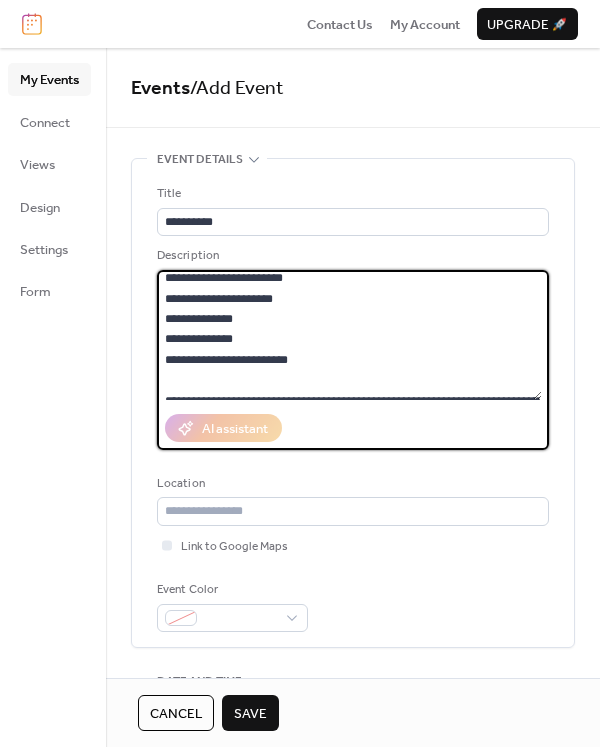 drag, startPoint x: 377, startPoint y: 384, endPoint x: 287, endPoint y: 312, distance: 115.25623 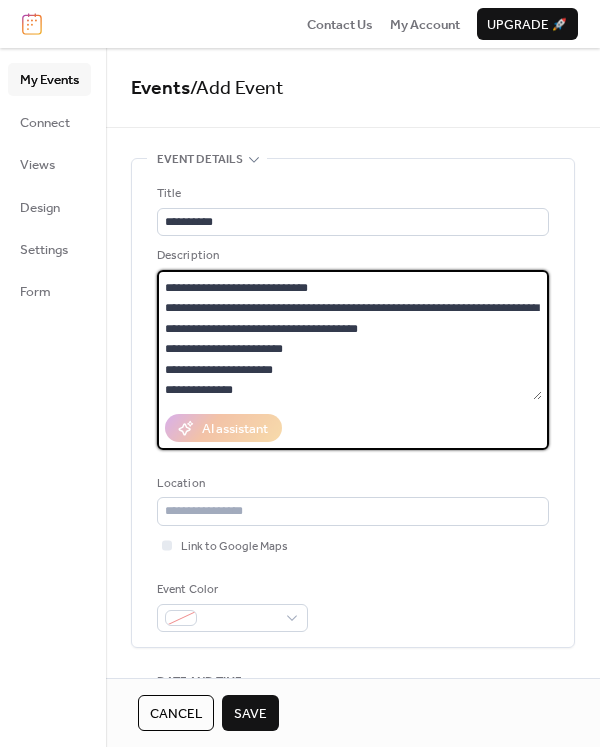 scroll, scrollTop: 89, scrollLeft: 0, axis: vertical 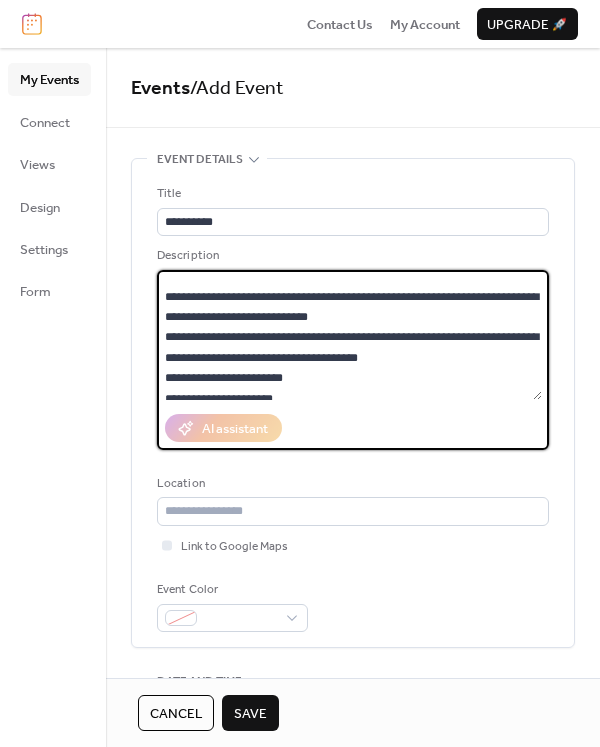 click on "**********" at bounding box center [349, 335] 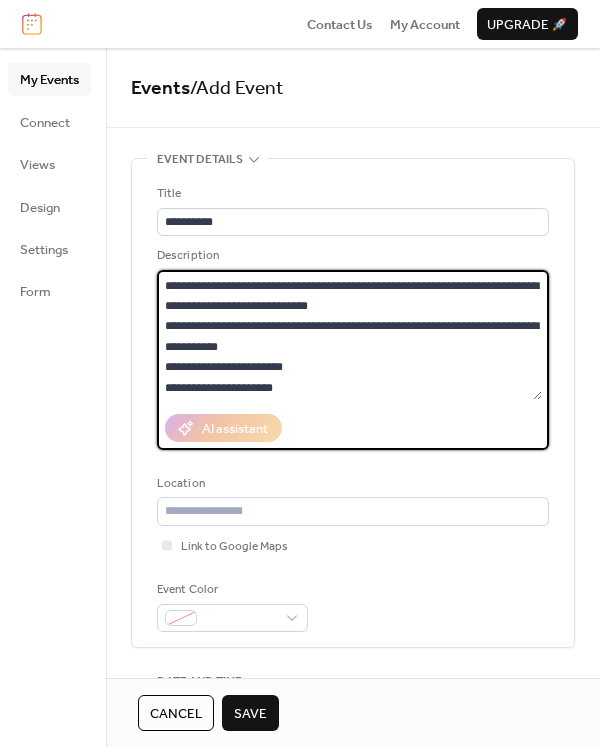 scroll, scrollTop: 65, scrollLeft: 0, axis: vertical 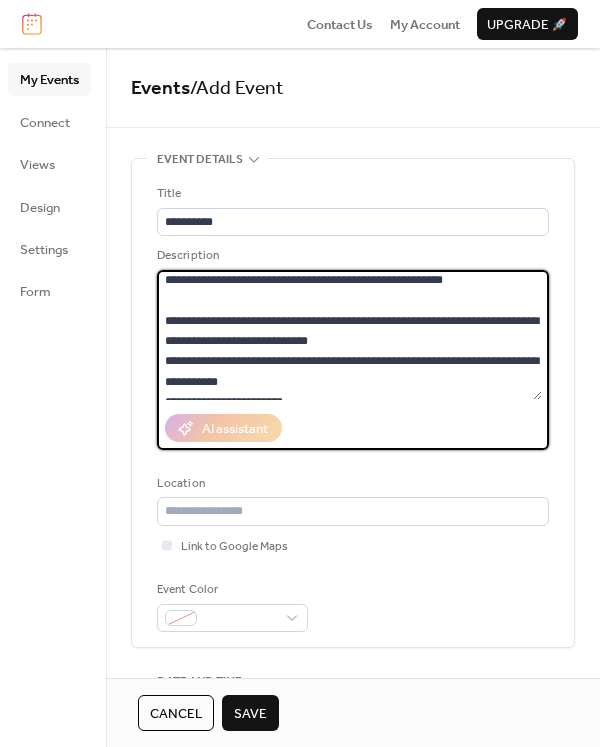 drag, startPoint x: 274, startPoint y: 361, endPoint x: 523, endPoint y: 356, distance: 249.0502 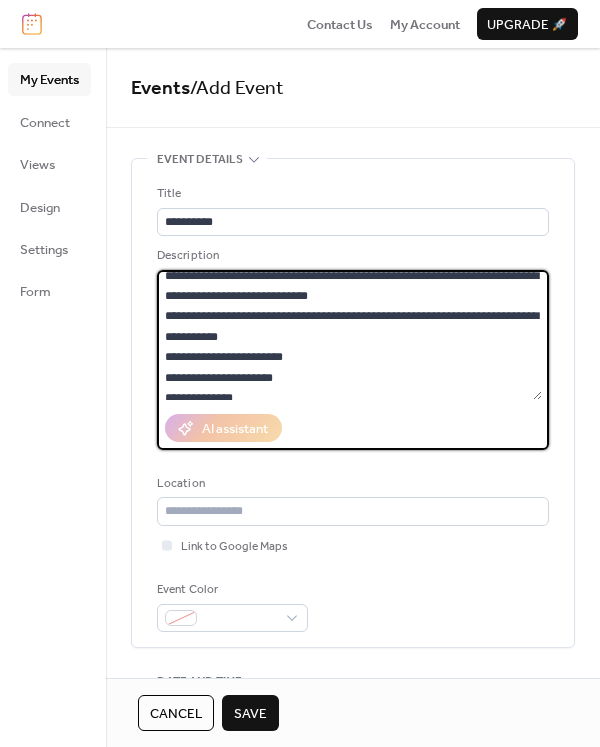 scroll, scrollTop: 265, scrollLeft: 0, axis: vertical 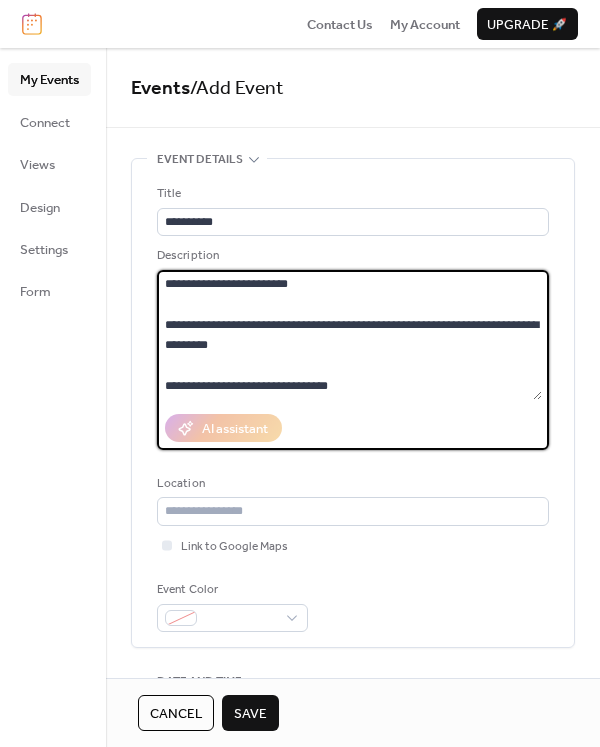 click on "**********" at bounding box center (349, 335) 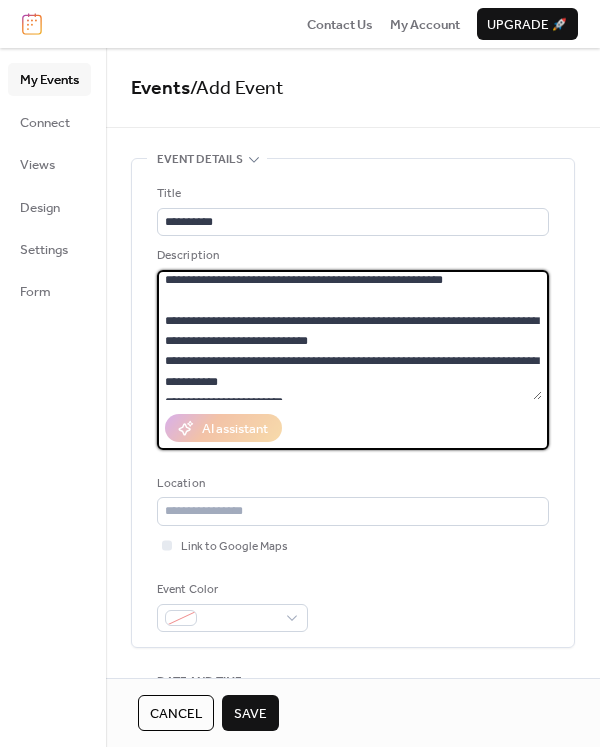 scroll, scrollTop: 100, scrollLeft: 0, axis: vertical 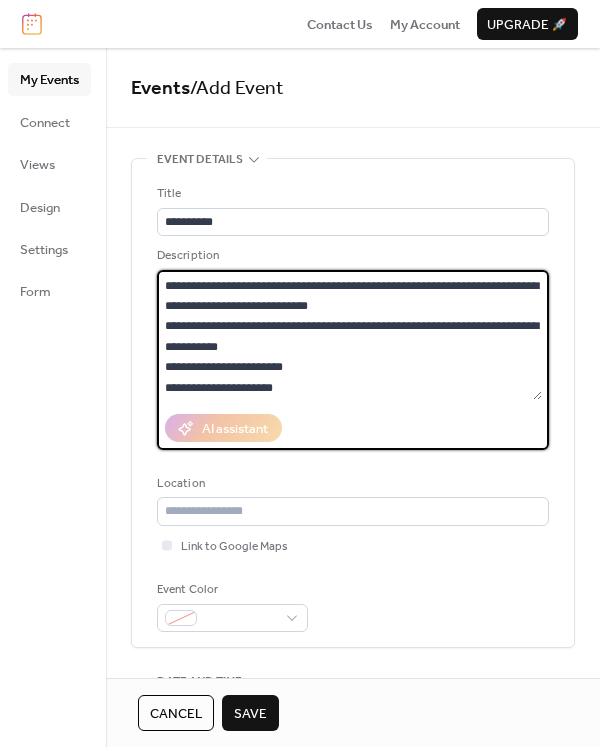 drag, startPoint x: 257, startPoint y: 343, endPoint x: 148, endPoint y: 330, distance: 109.77249 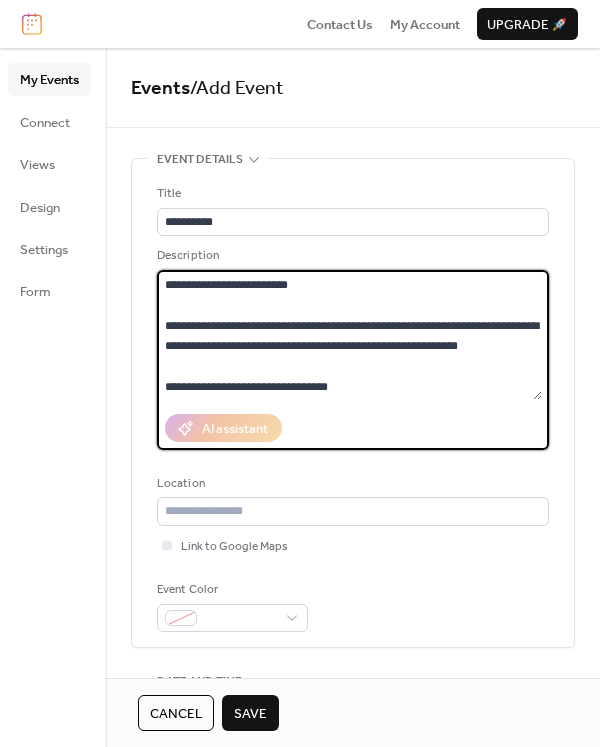 scroll, scrollTop: 265, scrollLeft: 0, axis: vertical 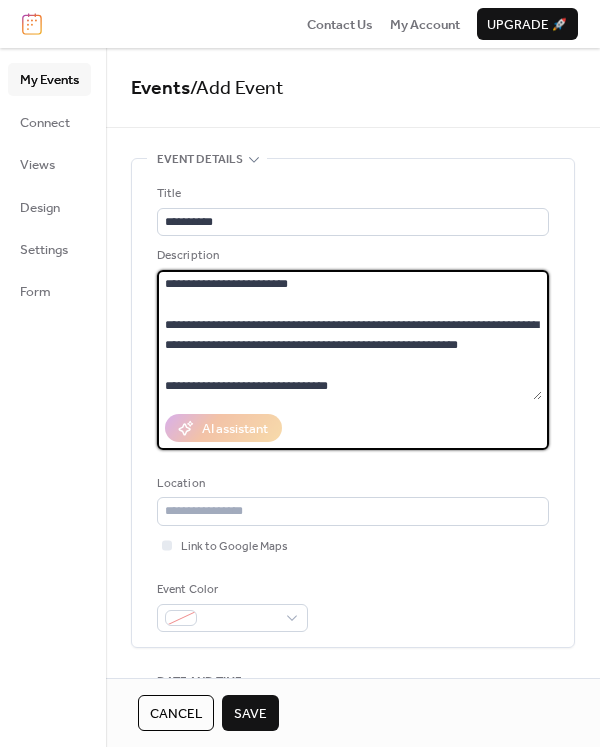 click on "**********" at bounding box center (349, 335) 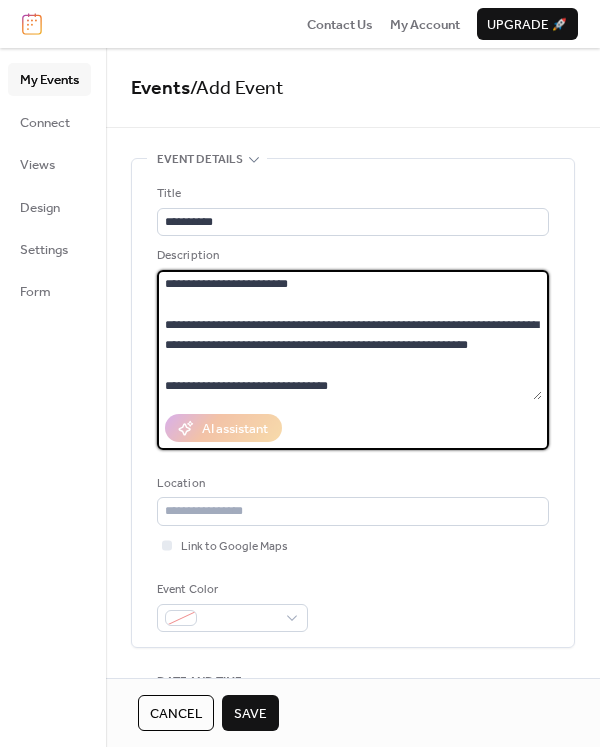 click on "**********" at bounding box center (349, 335) 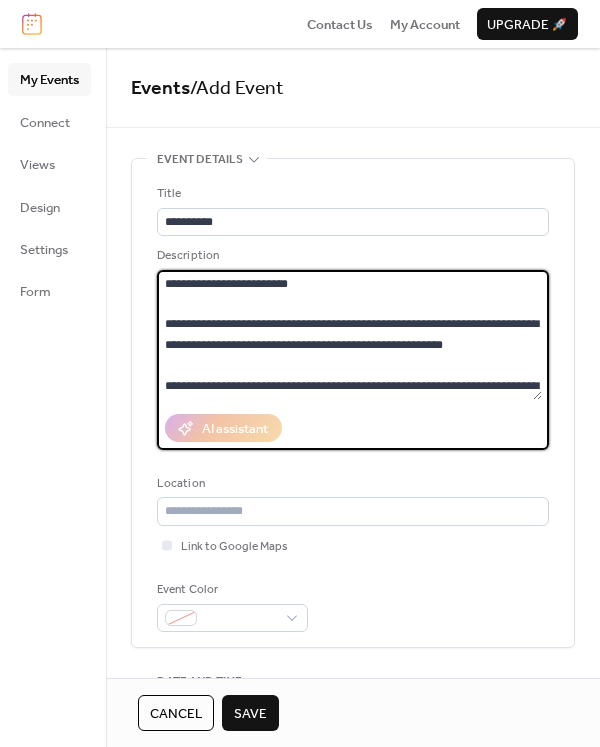 scroll, scrollTop: 100, scrollLeft: 0, axis: vertical 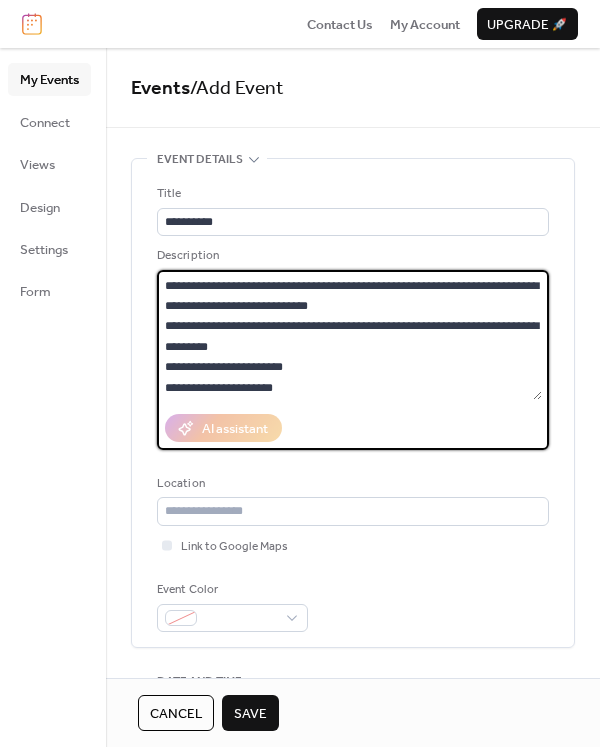 drag, startPoint x: 260, startPoint y: 348, endPoint x: 155, endPoint y: 331, distance: 106.36729 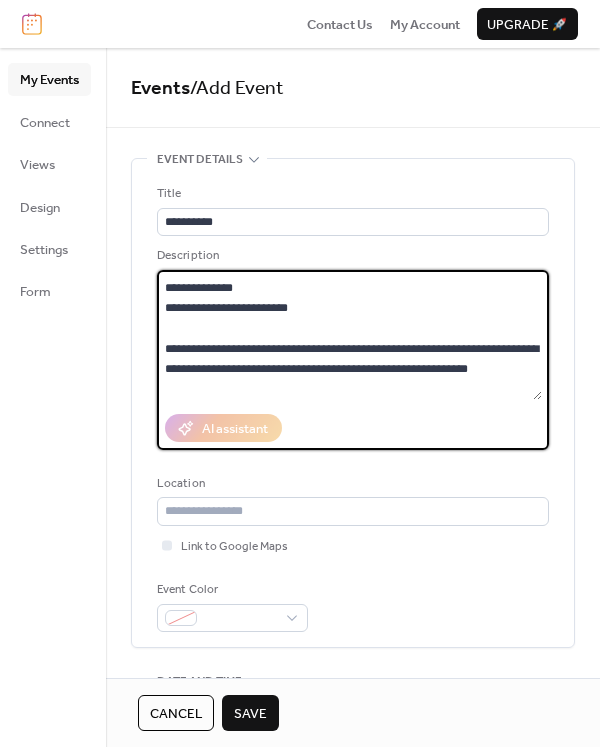 scroll, scrollTop: 225, scrollLeft: 0, axis: vertical 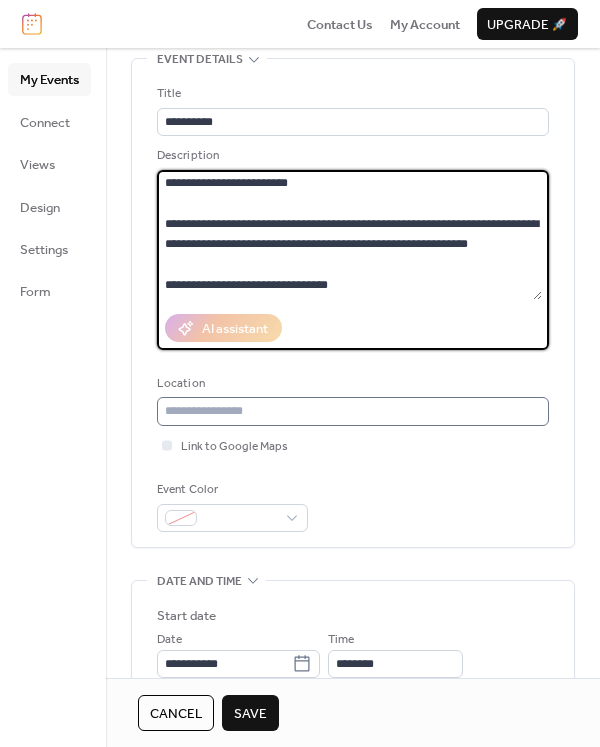 type on "**********" 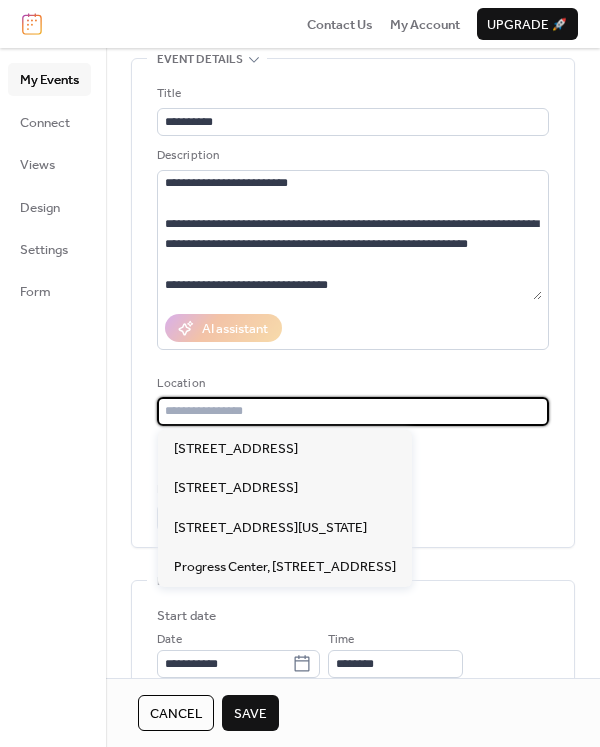 click at bounding box center (353, 411) 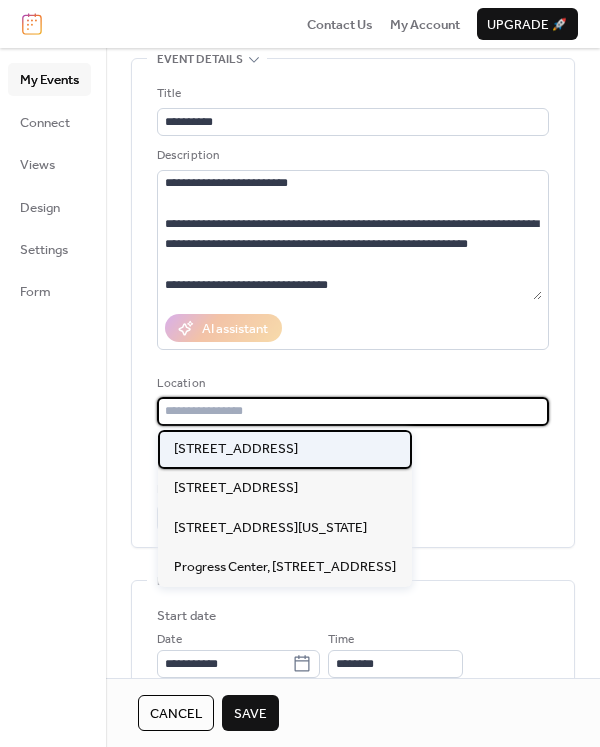 click on "1600 3rd Ave, Longview, WA 98632" at bounding box center [236, 449] 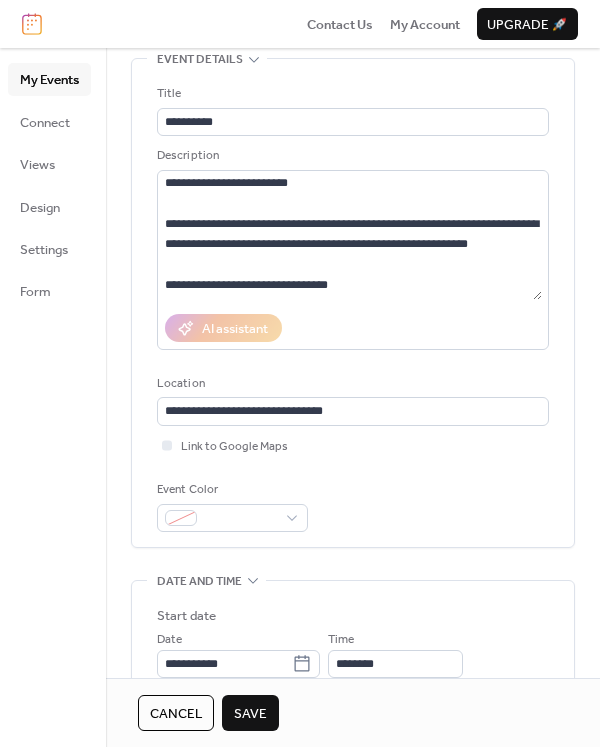 type on "**********" 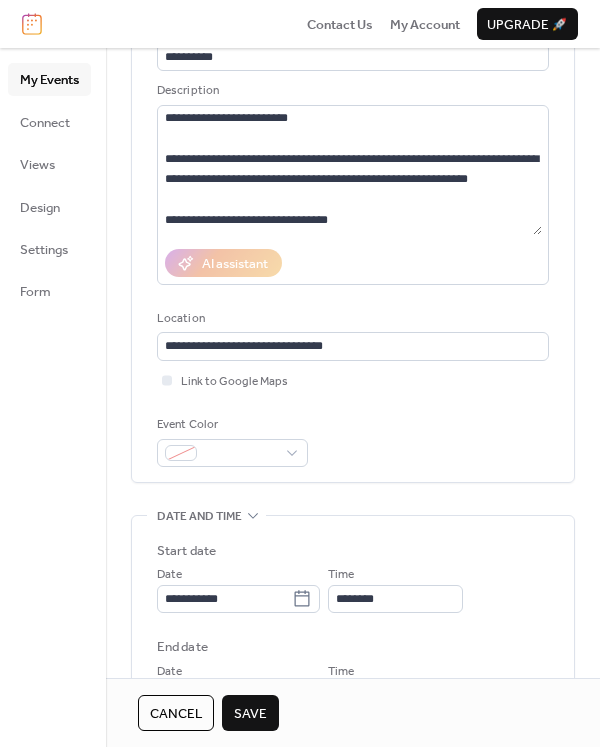 scroll, scrollTop: 200, scrollLeft: 0, axis: vertical 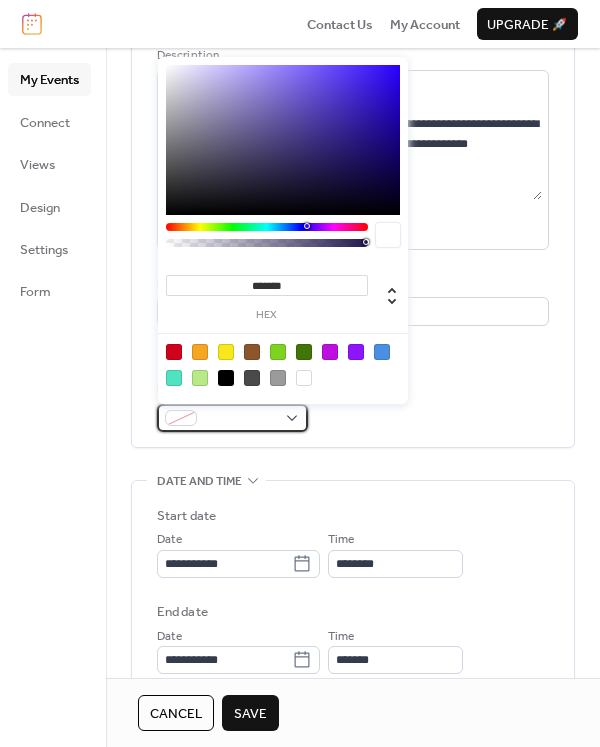 click at bounding box center [232, 418] 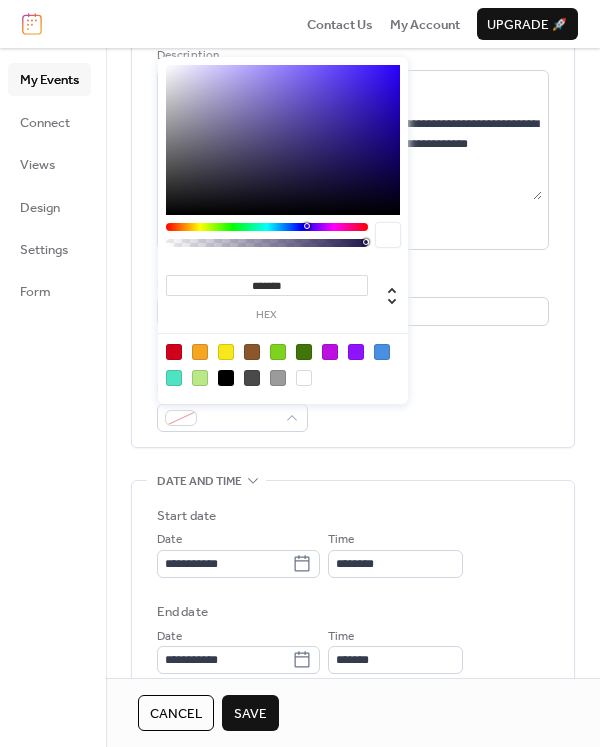 click at bounding box center (382, 352) 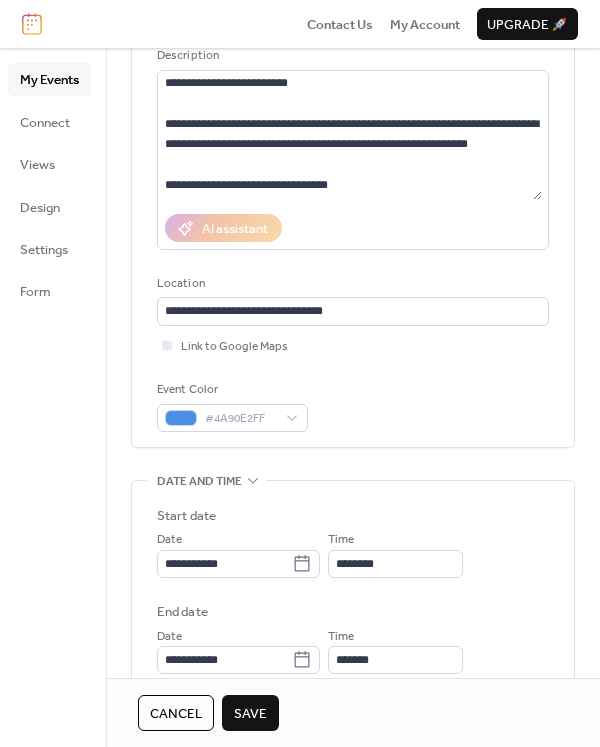 click on "Event Color #4A90E2FF" at bounding box center [353, 406] 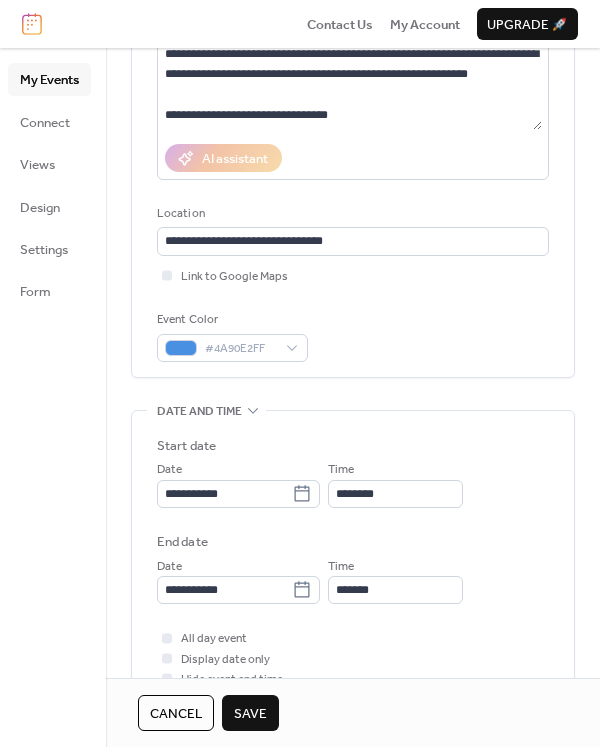 scroll, scrollTop: 300, scrollLeft: 0, axis: vertical 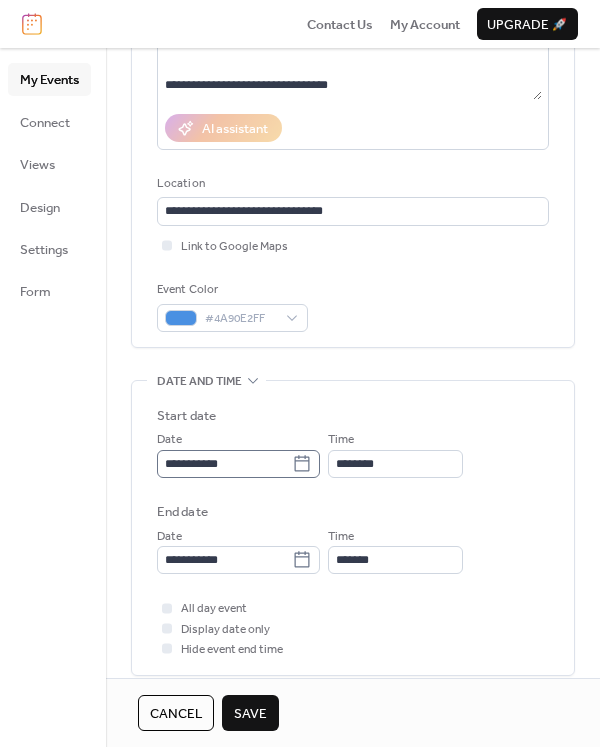 click 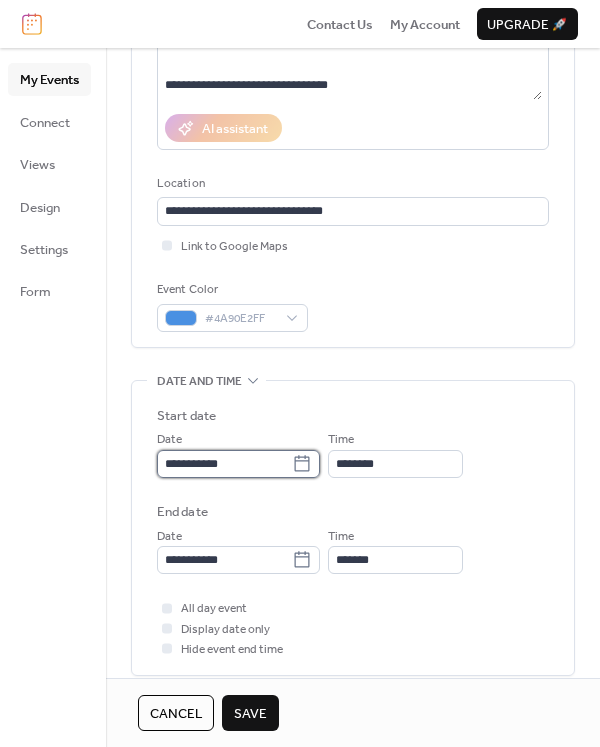 click on "**********" at bounding box center (224, 464) 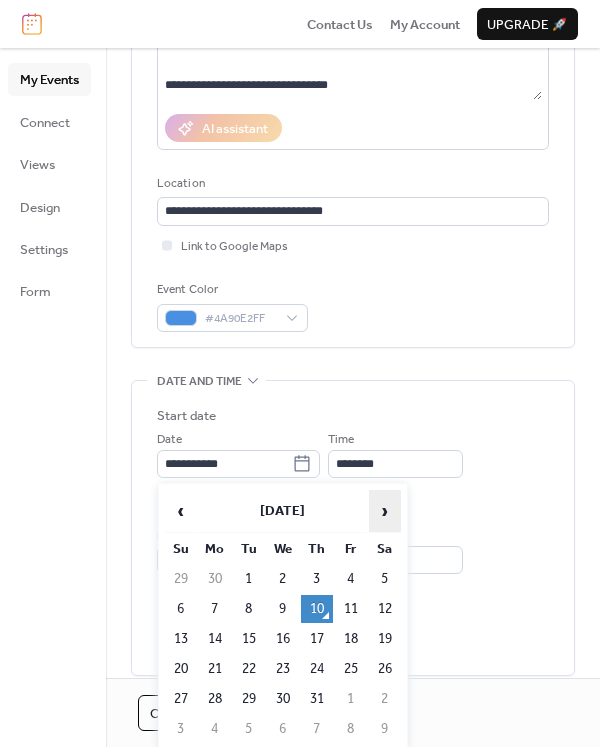 click on "›" at bounding box center [385, 511] 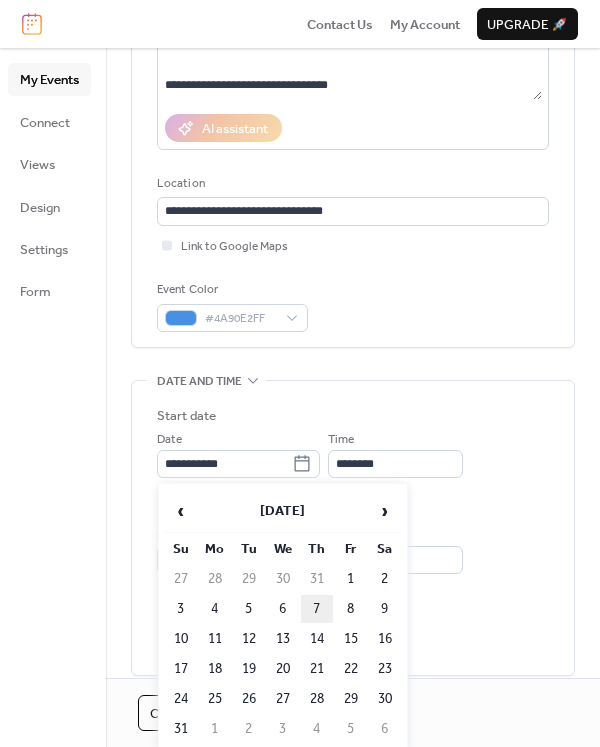 click on "7" at bounding box center [317, 609] 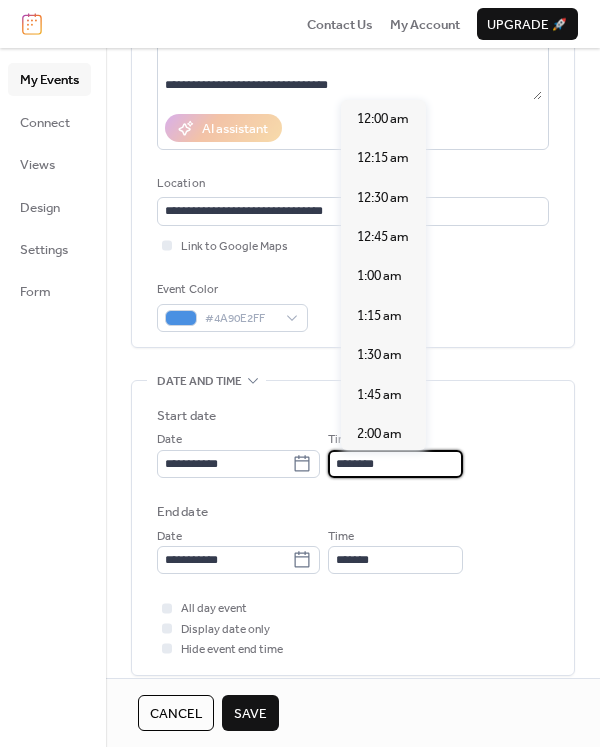 click on "********" at bounding box center (395, 464) 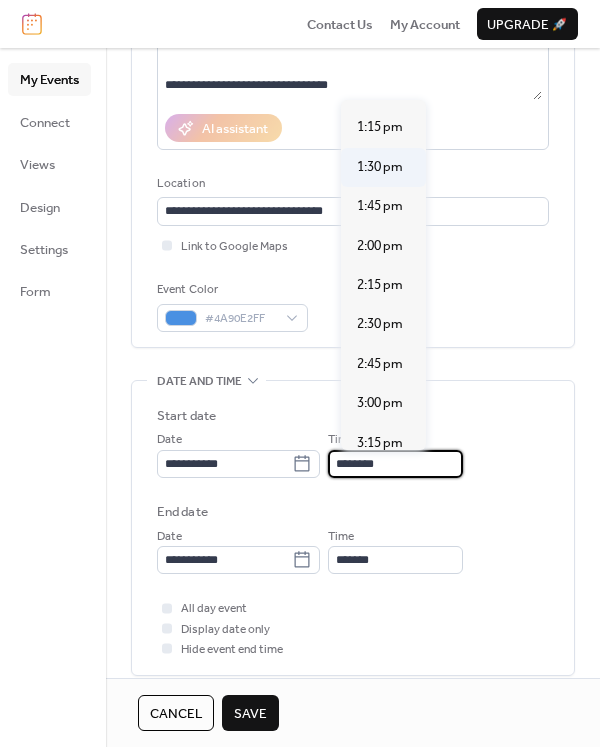 scroll, scrollTop: 2092, scrollLeft: 0, axis: vertical 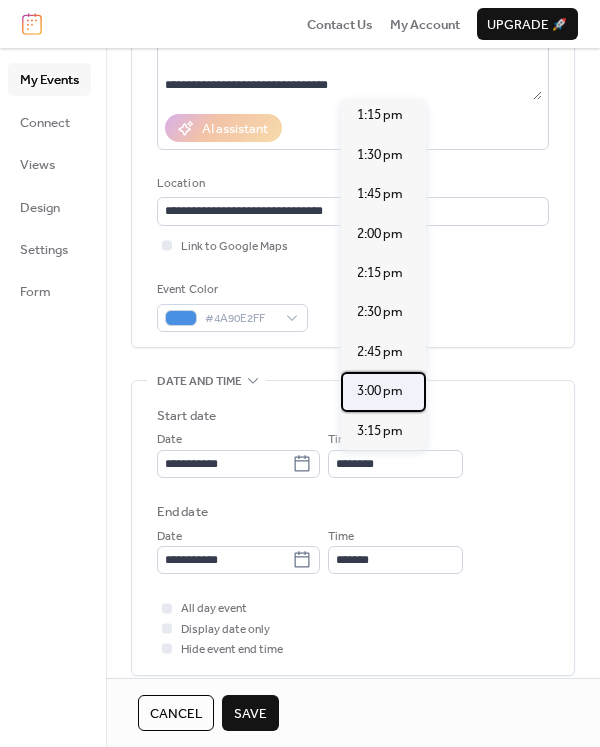 click on "3:00 pm" at bounding box center (380, 391) 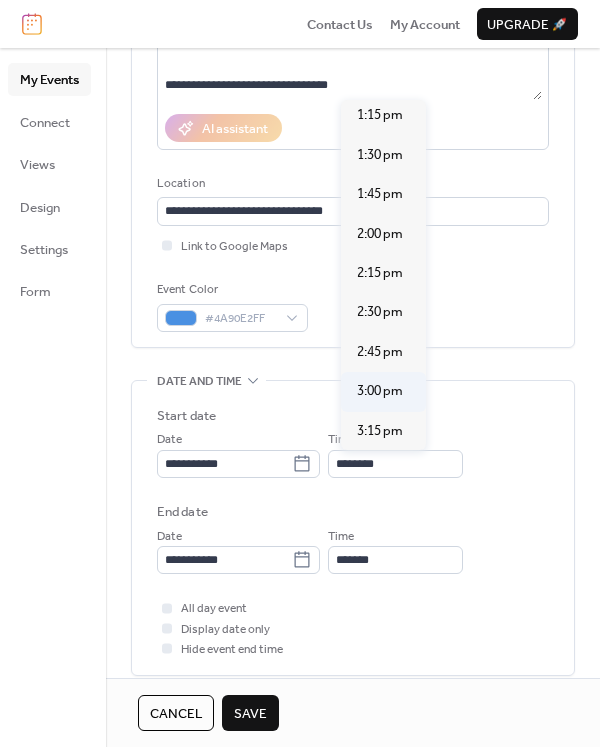 type on "*******" 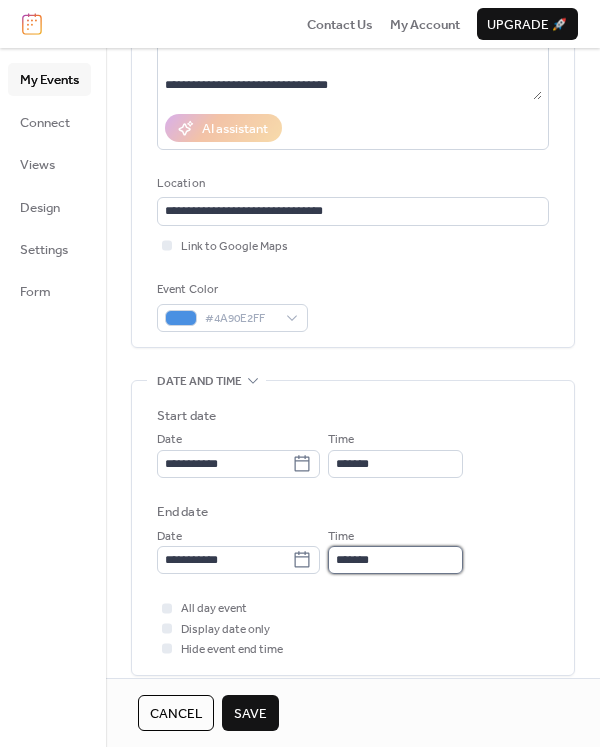 click on "*******" at bounding box center (395, 560) 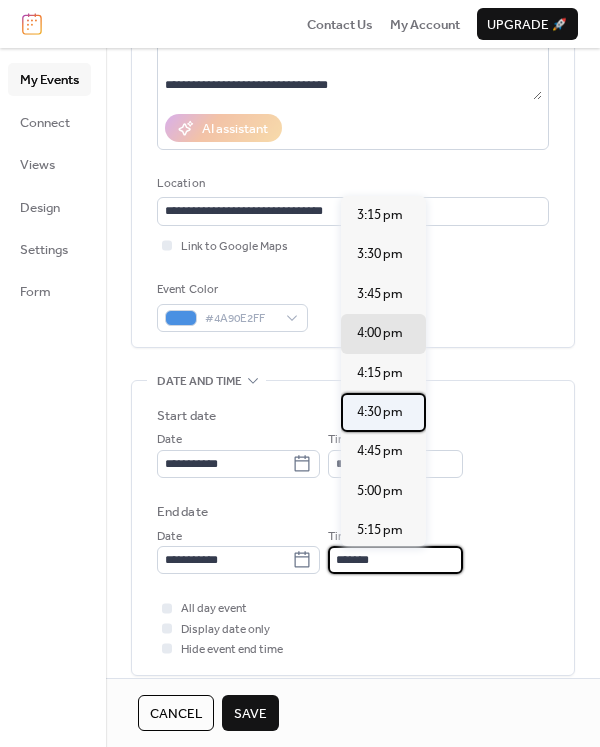 click on "4:30 pm" at bounding box center [380, 412] 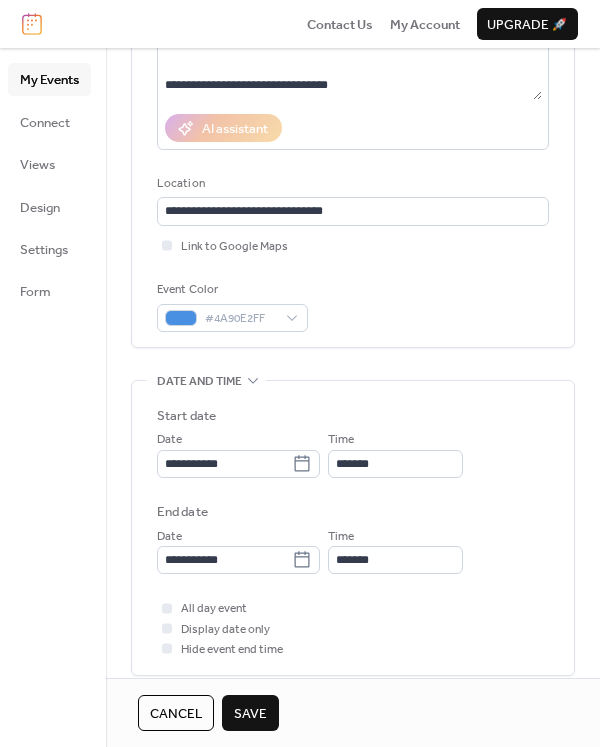 type on "*******" 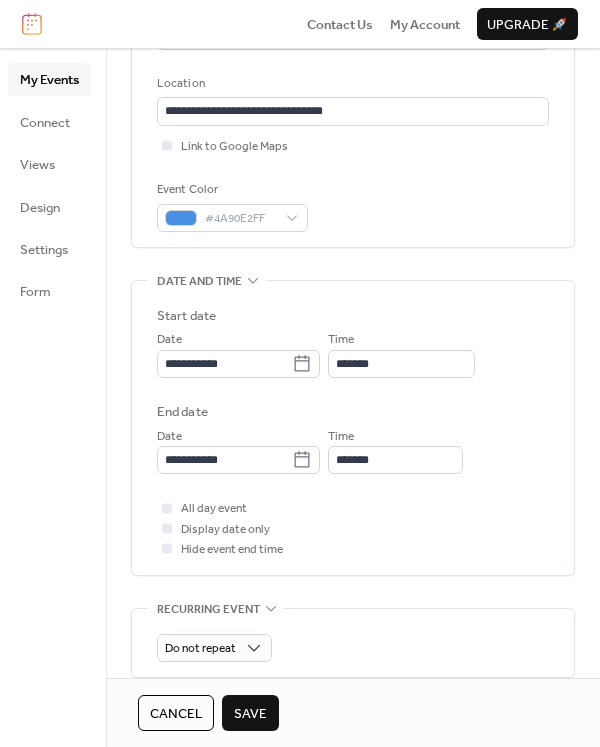 scroll, scrollTop: 600, scrollLeft: 0, axis: vertical 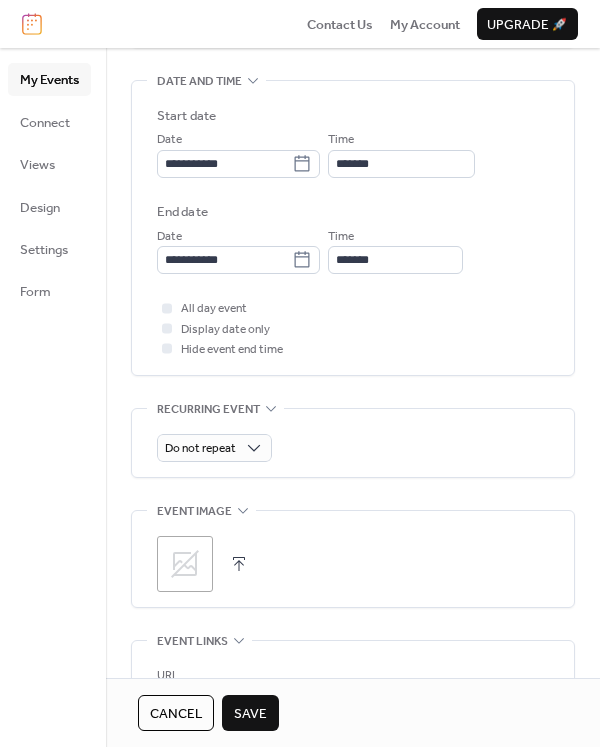 click at bounding box center (239, 564) 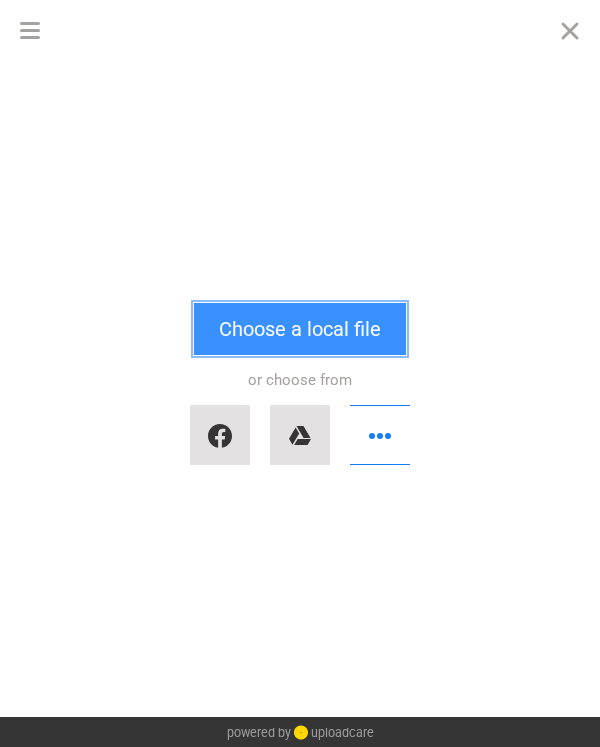 click on "Choose a local file" at bounding box center [300, 329] 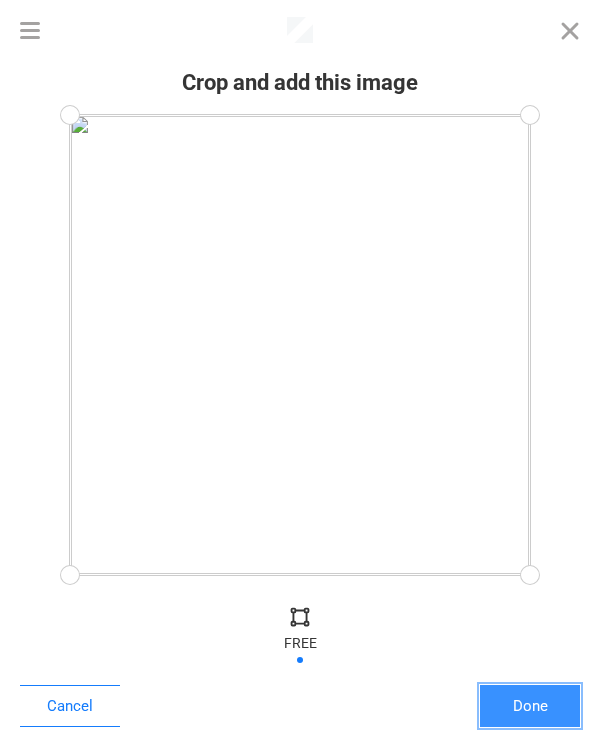 click on "Done" at bounding box center [530, 706] 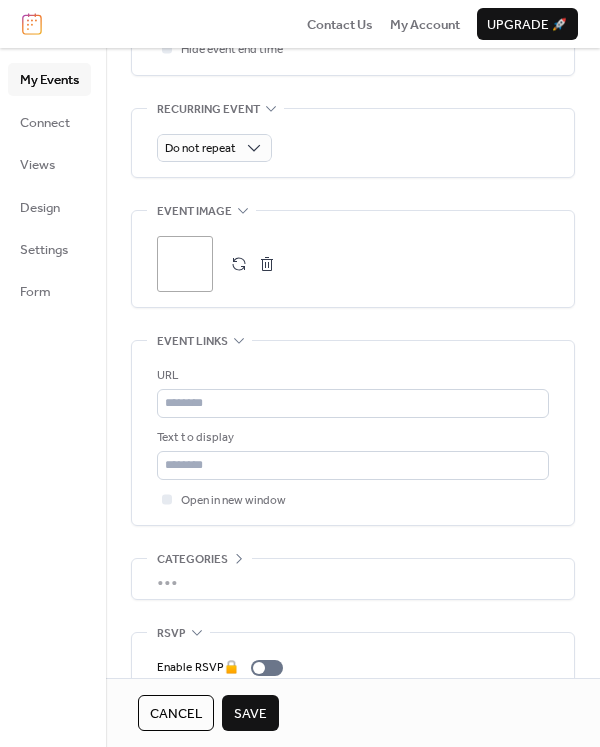 scroll, scrollTop: 981, scrollLeft: 0, axis: vertical 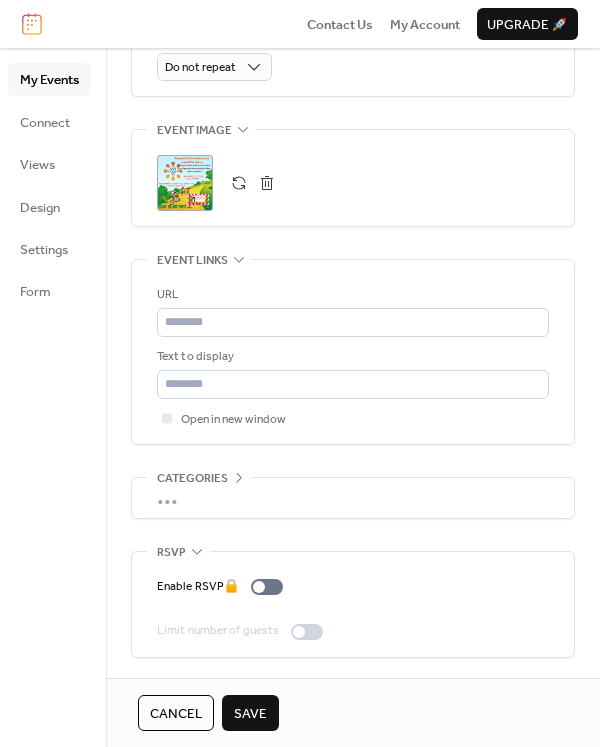click on "Save" at bounding box center [250, 714] 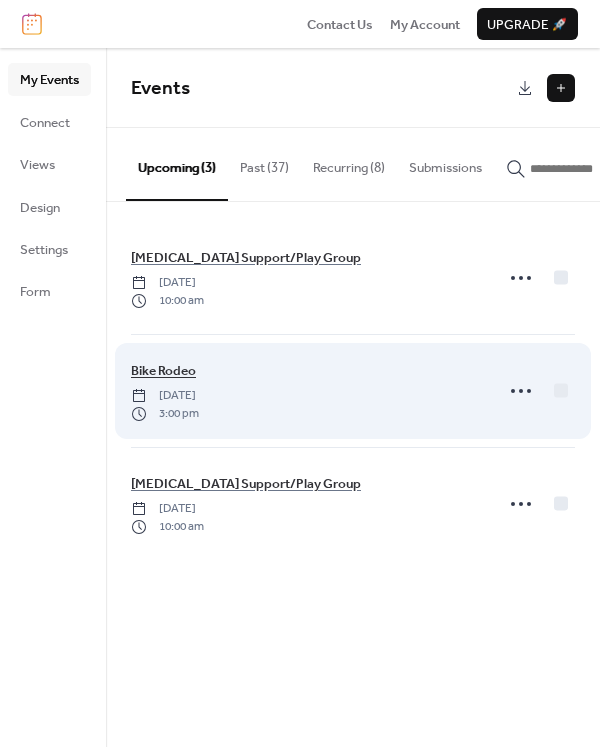 click on "Bike Rodeo" at bounding box center (163, 371) 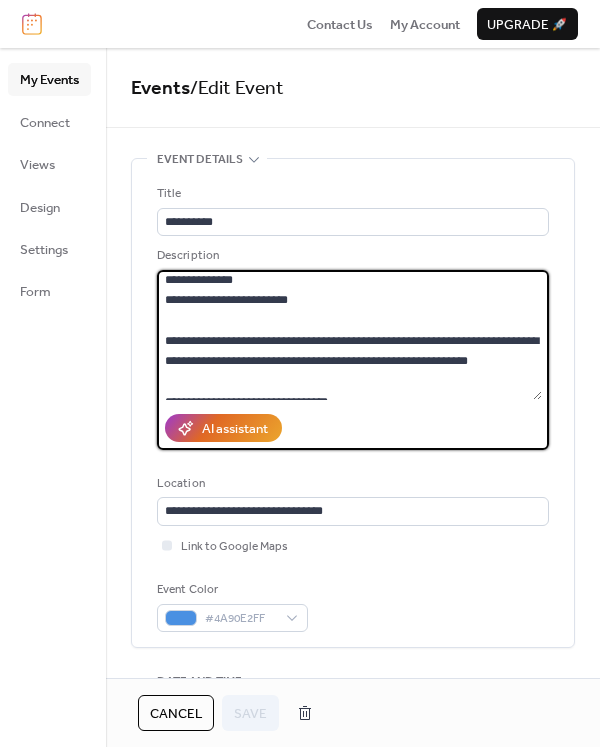 scroll, scrollTop: 225, scrollLeft: 0, axis: vertical 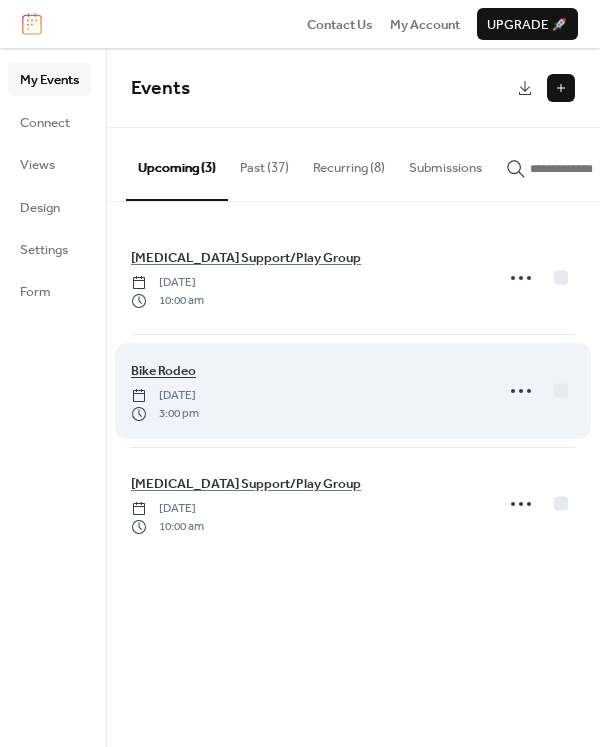 click on "Bike Rodeo" at bounding box center [163, 371] 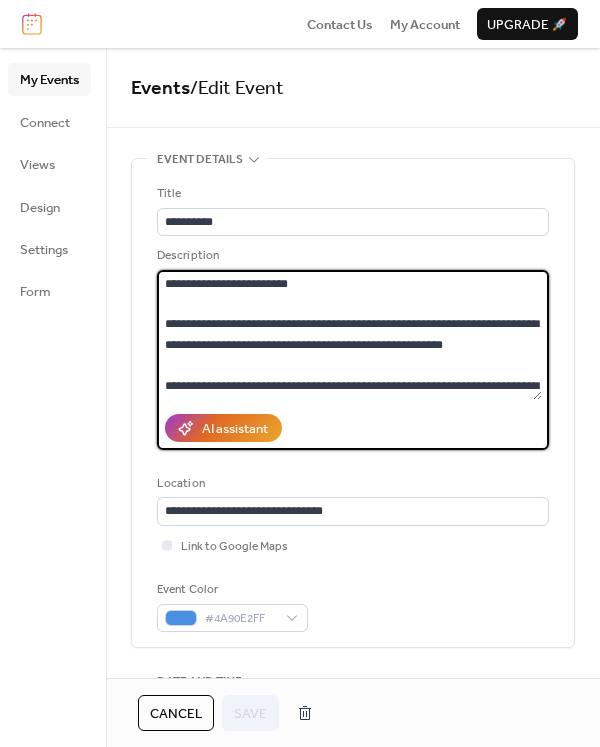 drag, startPoint x: 339, startPoint y: 281, endPoint x: 138, endPoint y: 282, distance: 201.00249 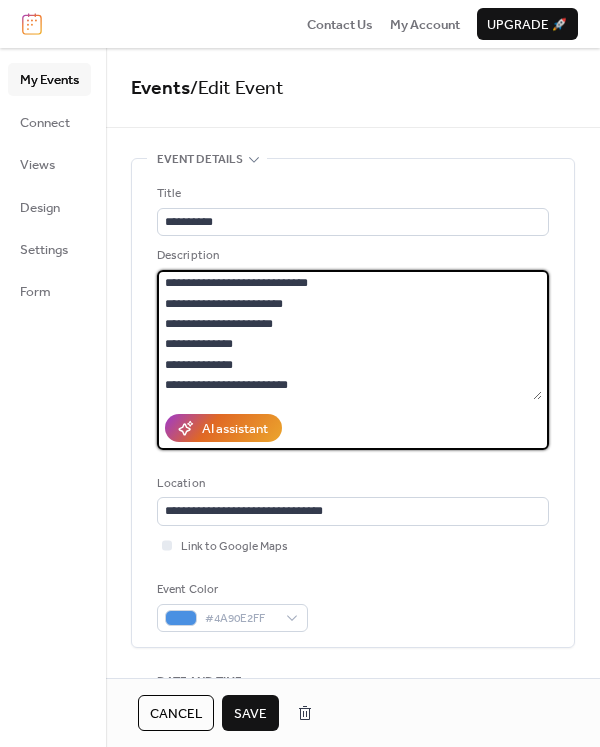 scroll, scrollTop: 184, scrollLeft: 0, axis: vertical 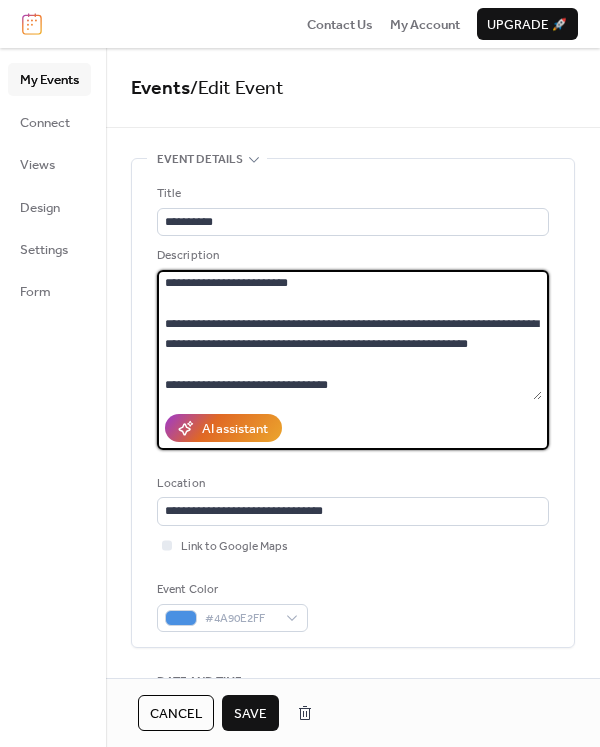 type on "**********" 